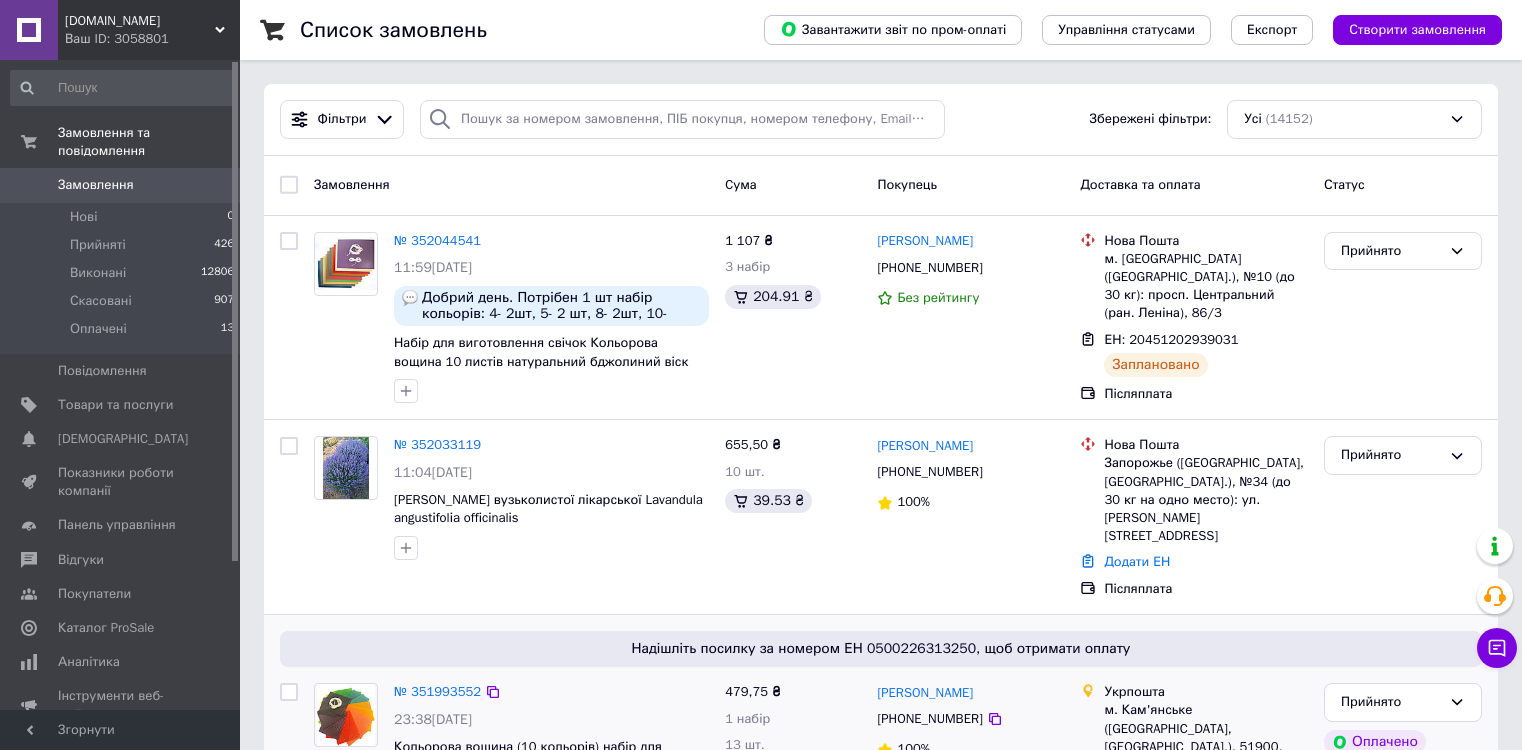 scroll, scrollTop: 0, scrollLeft: 0, axis: both 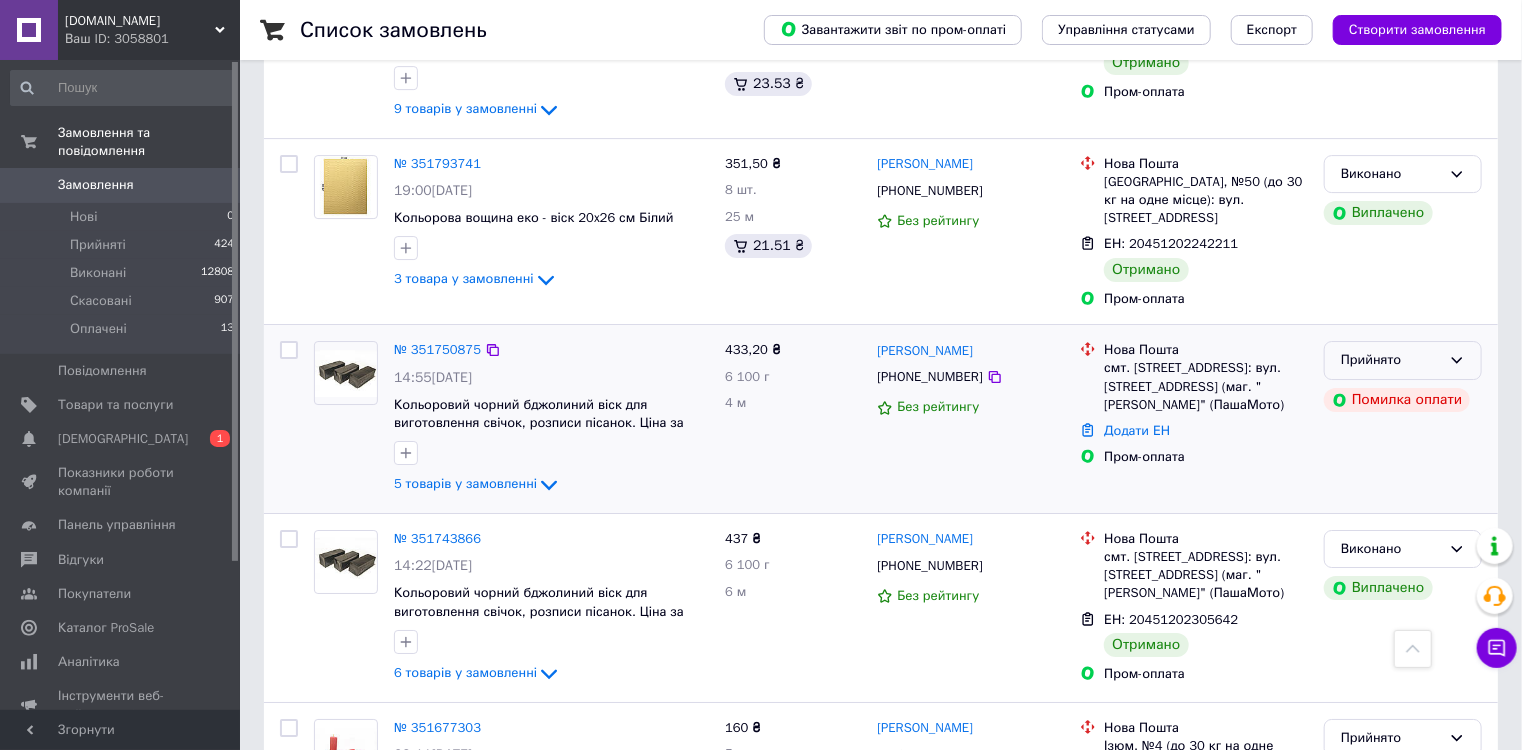 click on "Прийнято" at bounding box center (1391, 360) 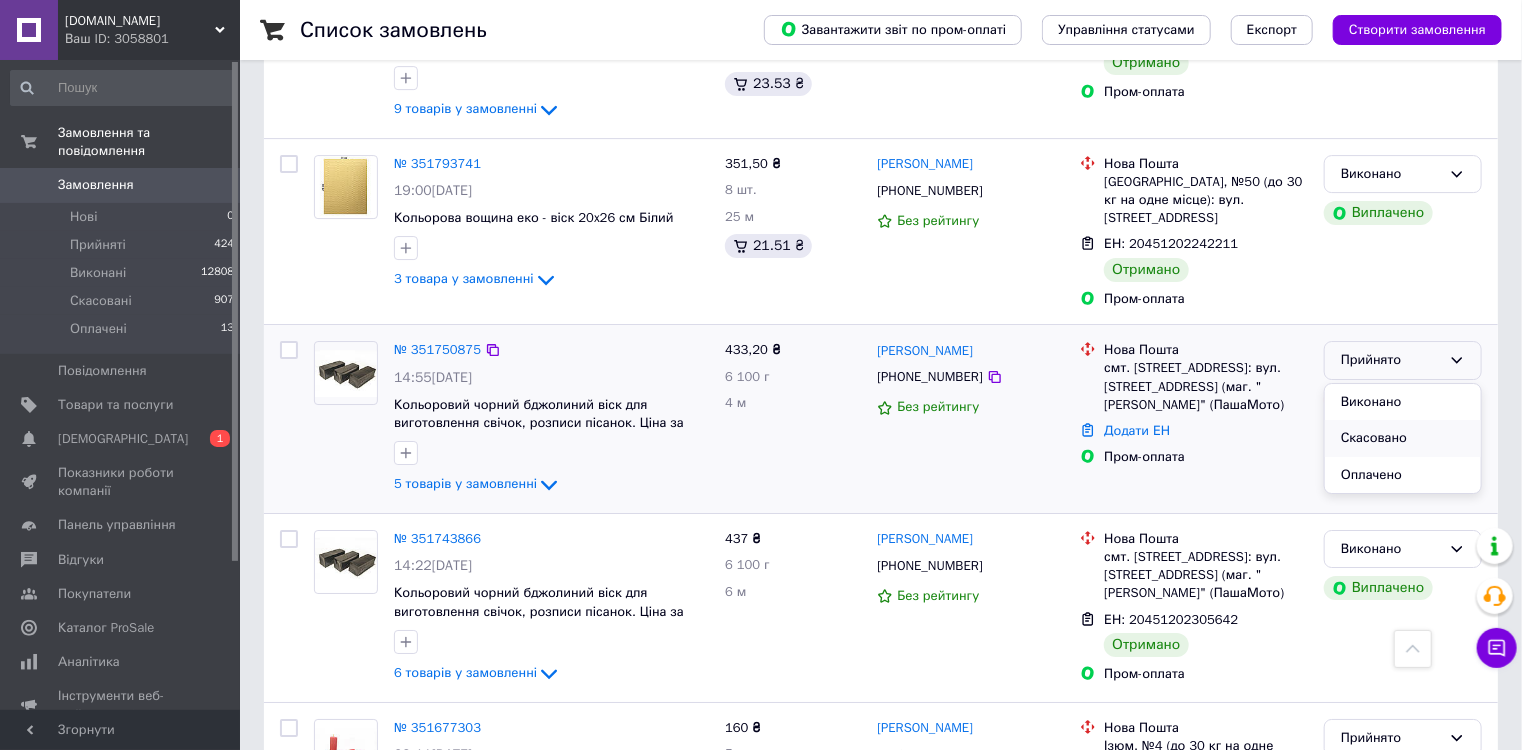 click on "Скасовано" at bounding box center (1403, 438) 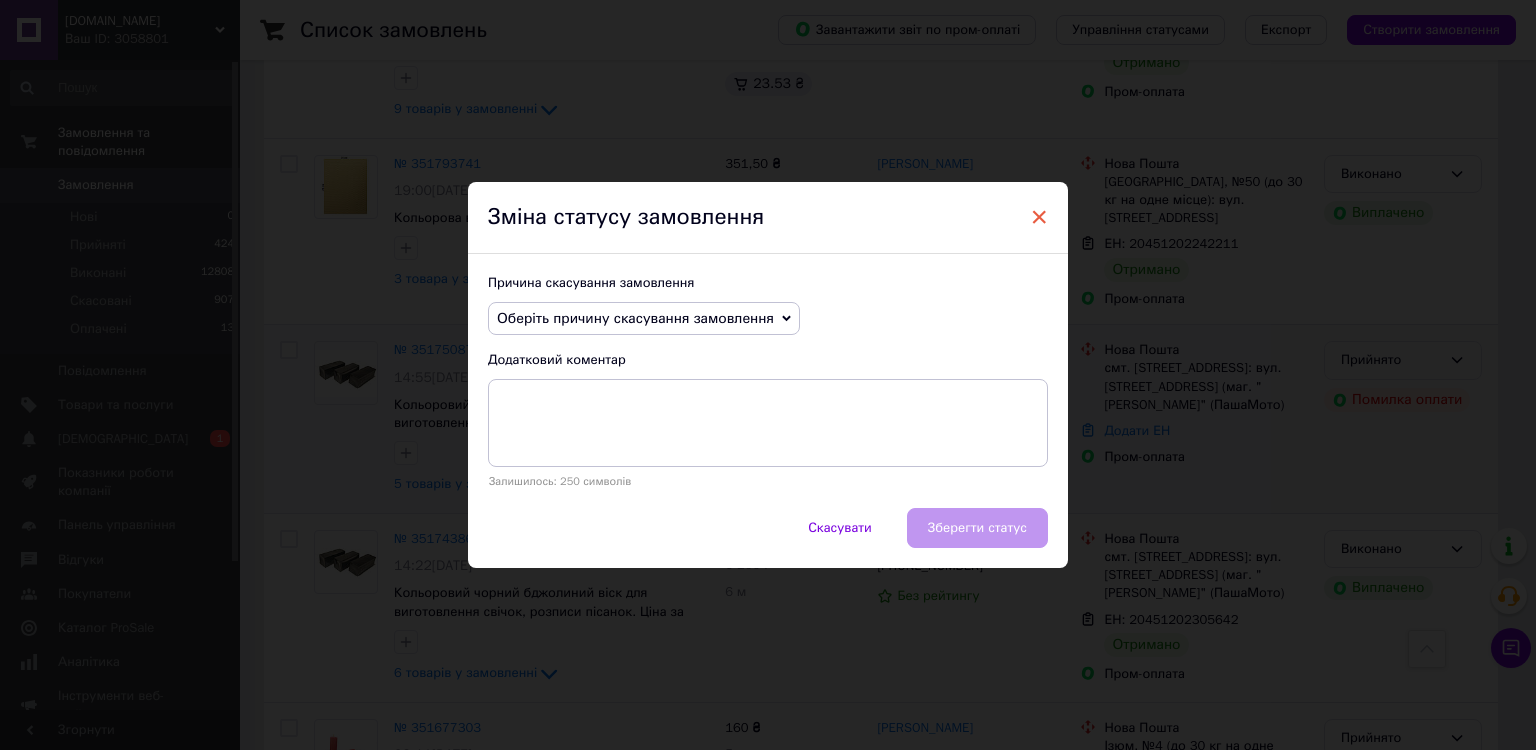 click on "×" at bounding box center (1039, 217) 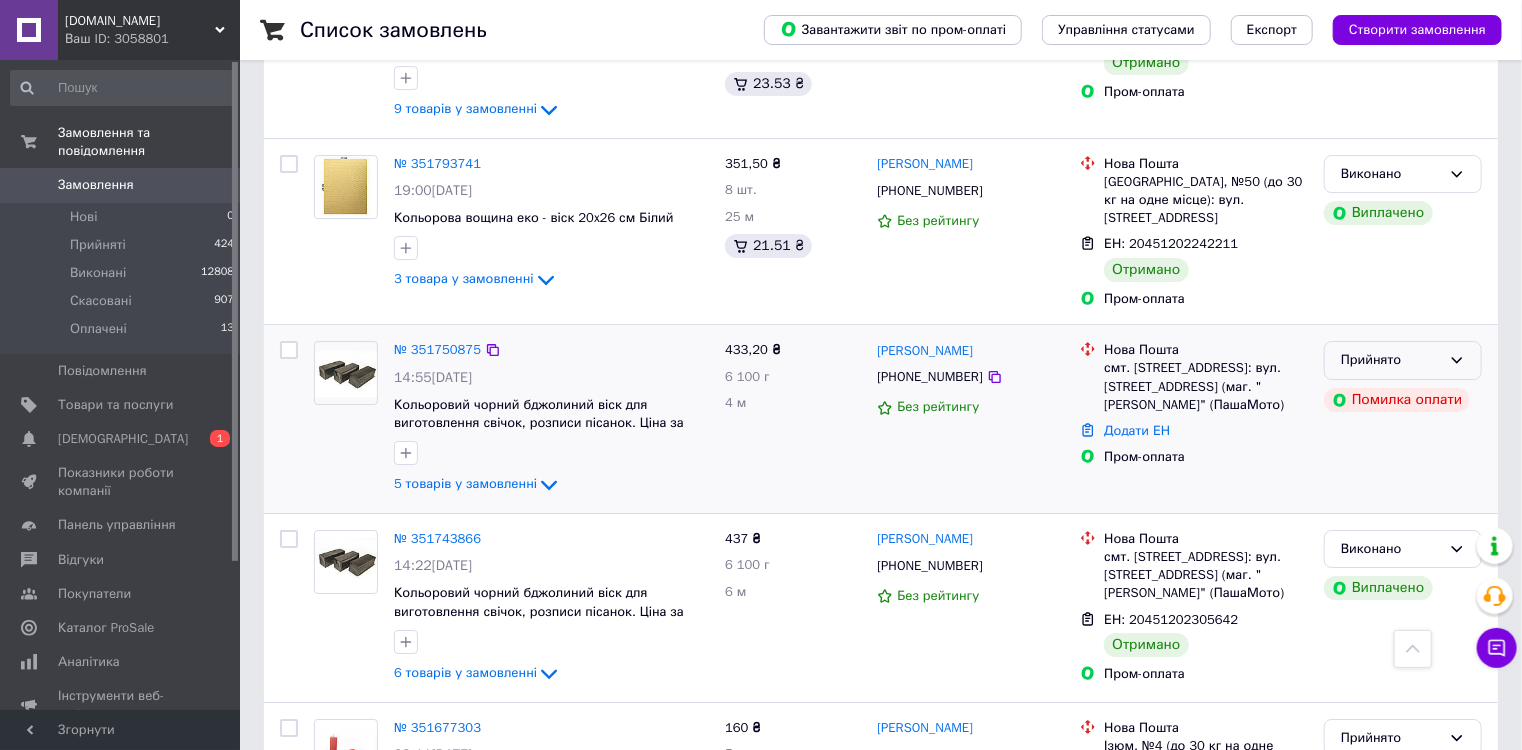 click on "Прийнято" at bounding box center [1403, 360] 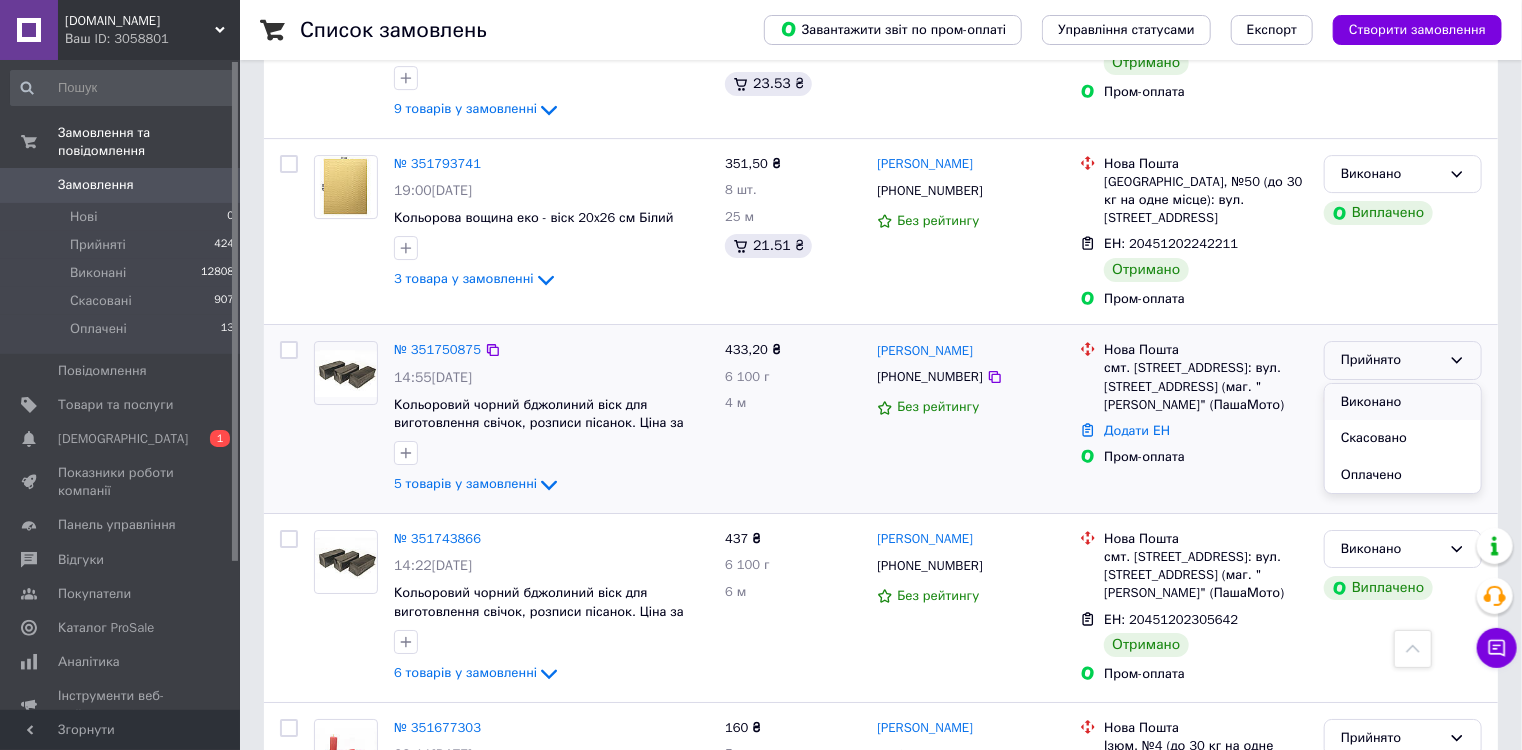 click on "Виконано" at bounding box center [1403, 402] 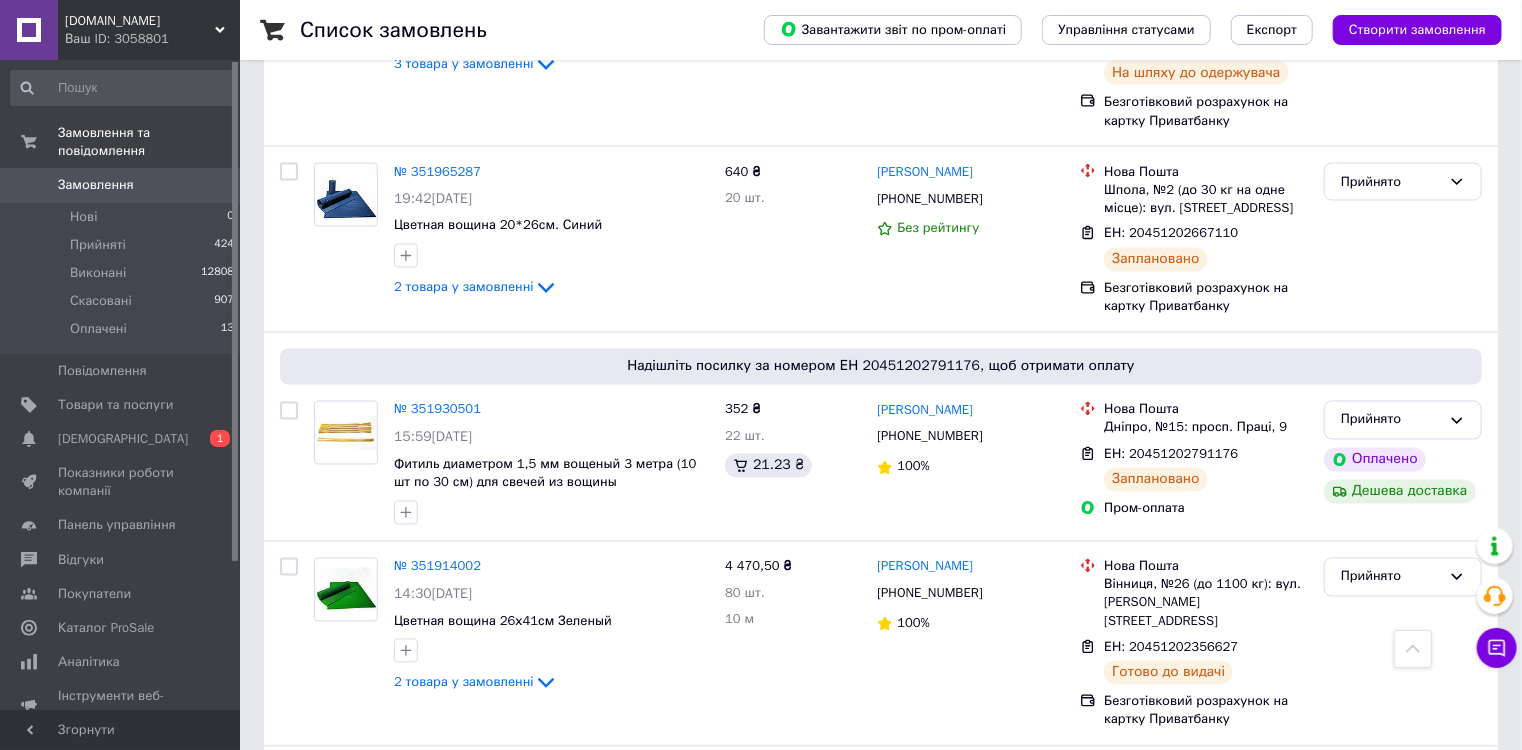 scroll, scrollTop: 1240, scrollLeft: 0, axis: vertical 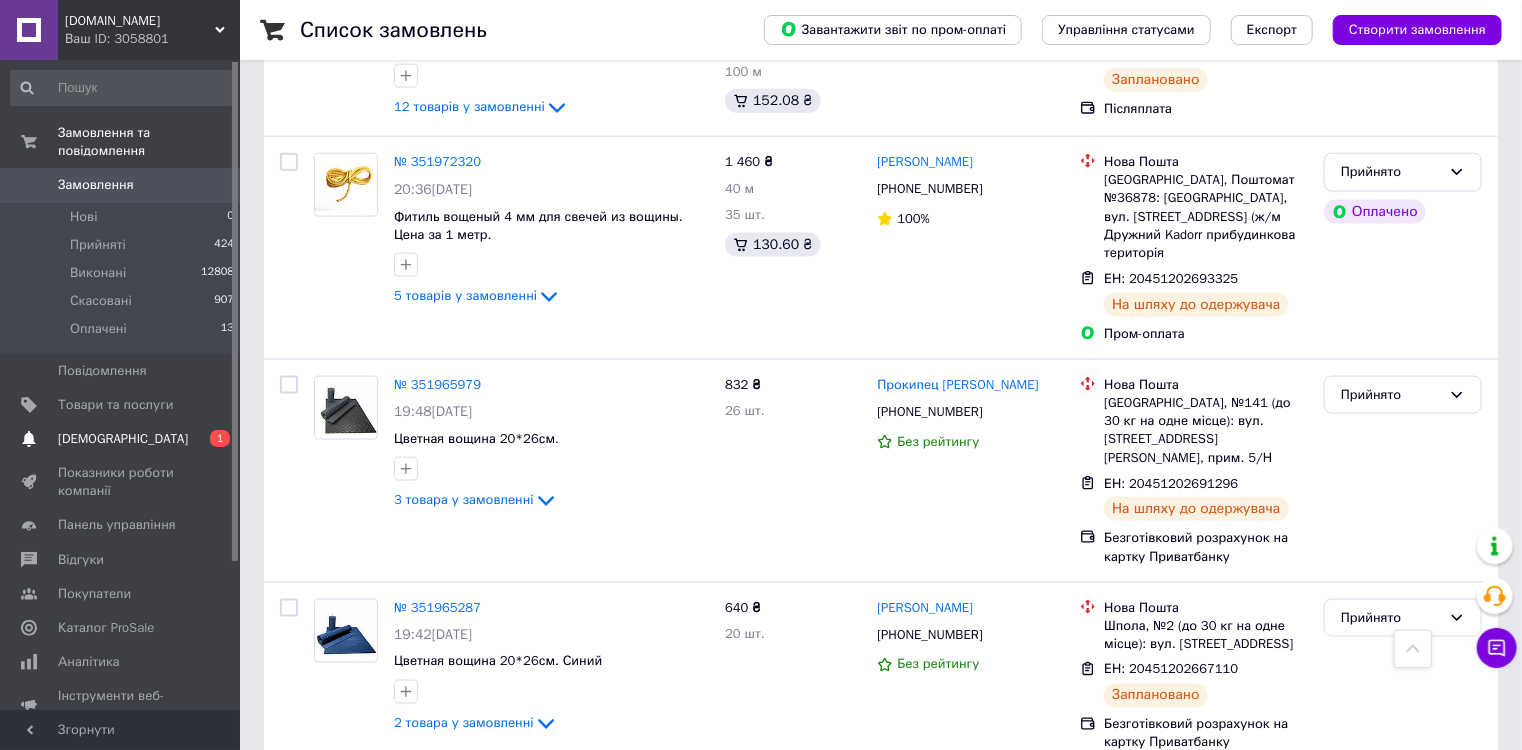 click on "[DEMOGRAPHIC_DATA]" at bounding box center [123, 439] 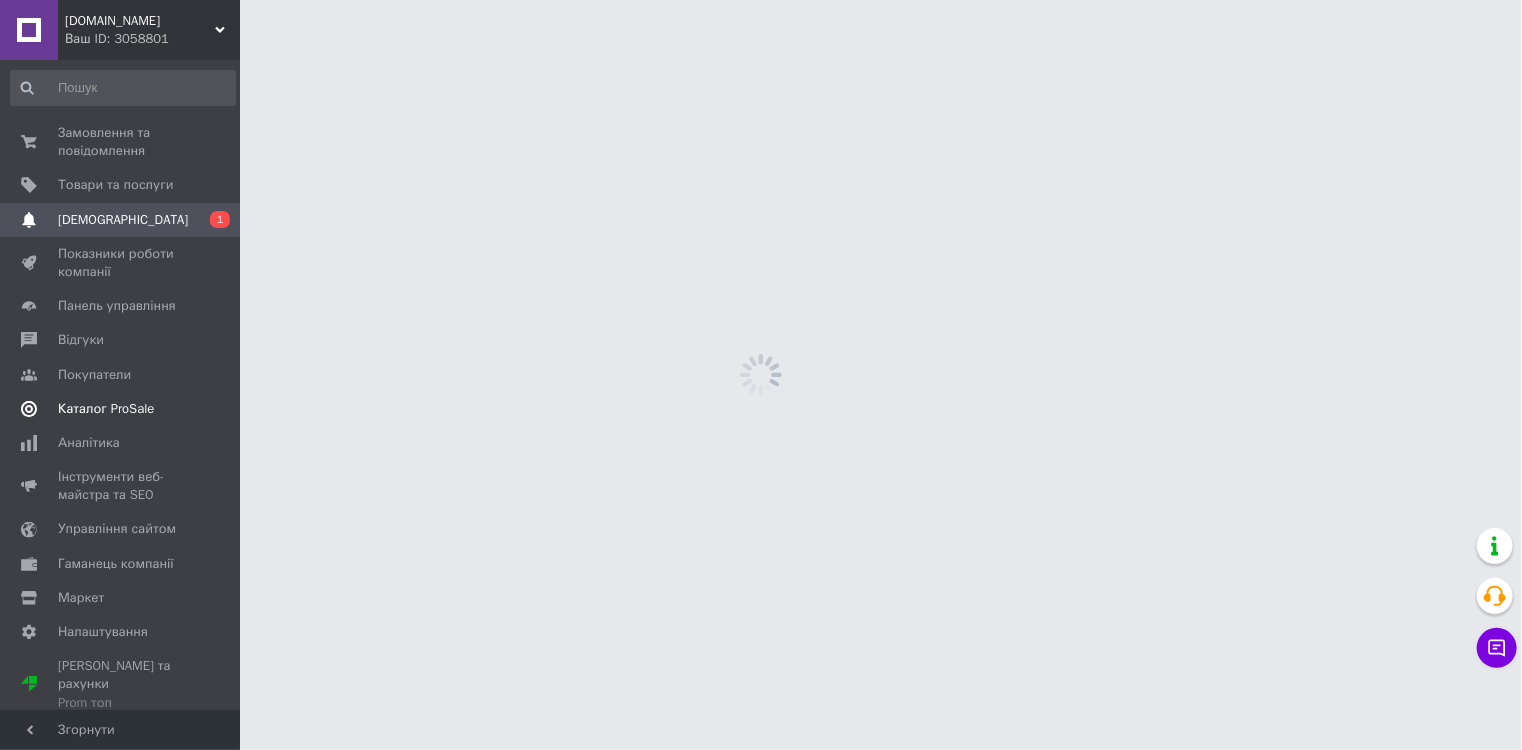 scroll, scrollTop: 0, scrollLeft: 0, axis: both 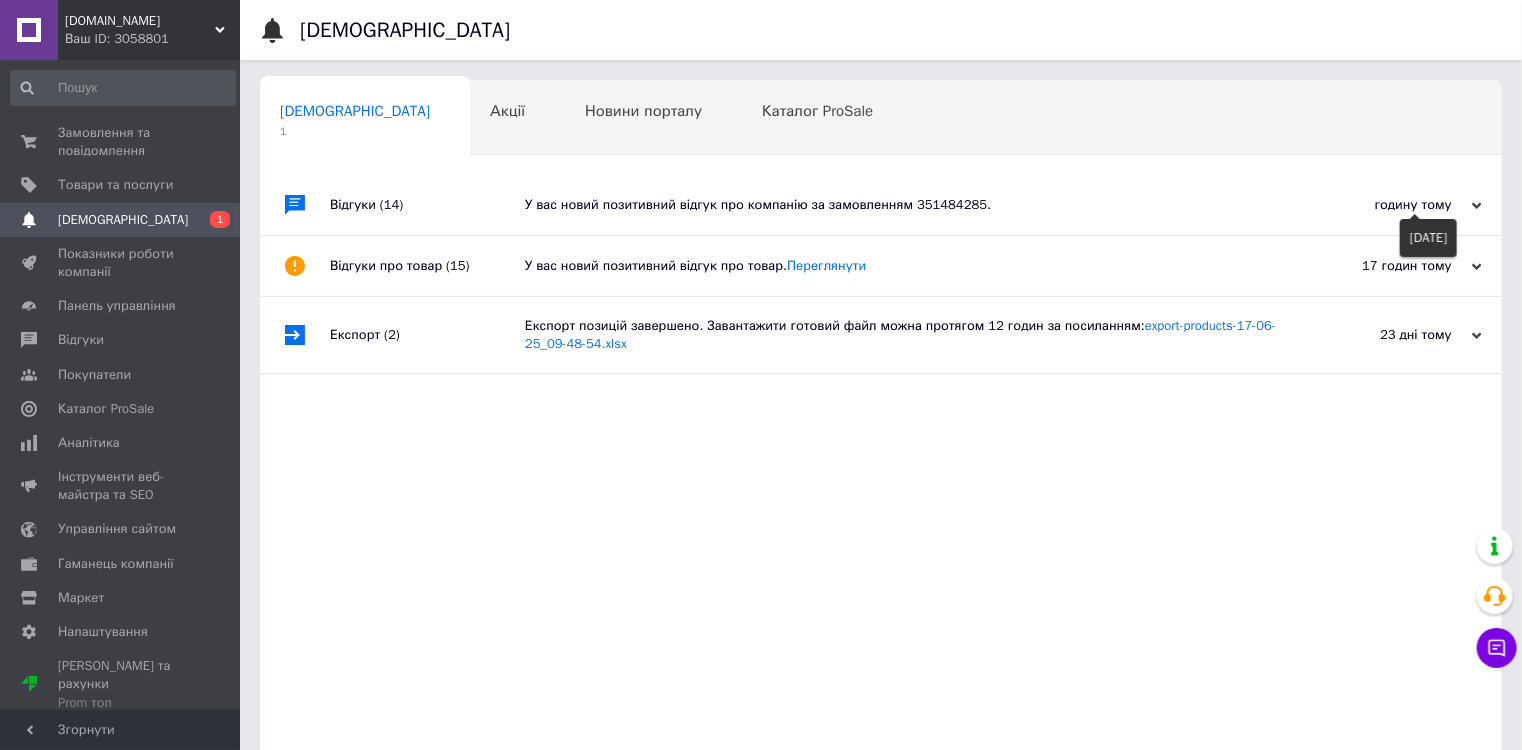 click 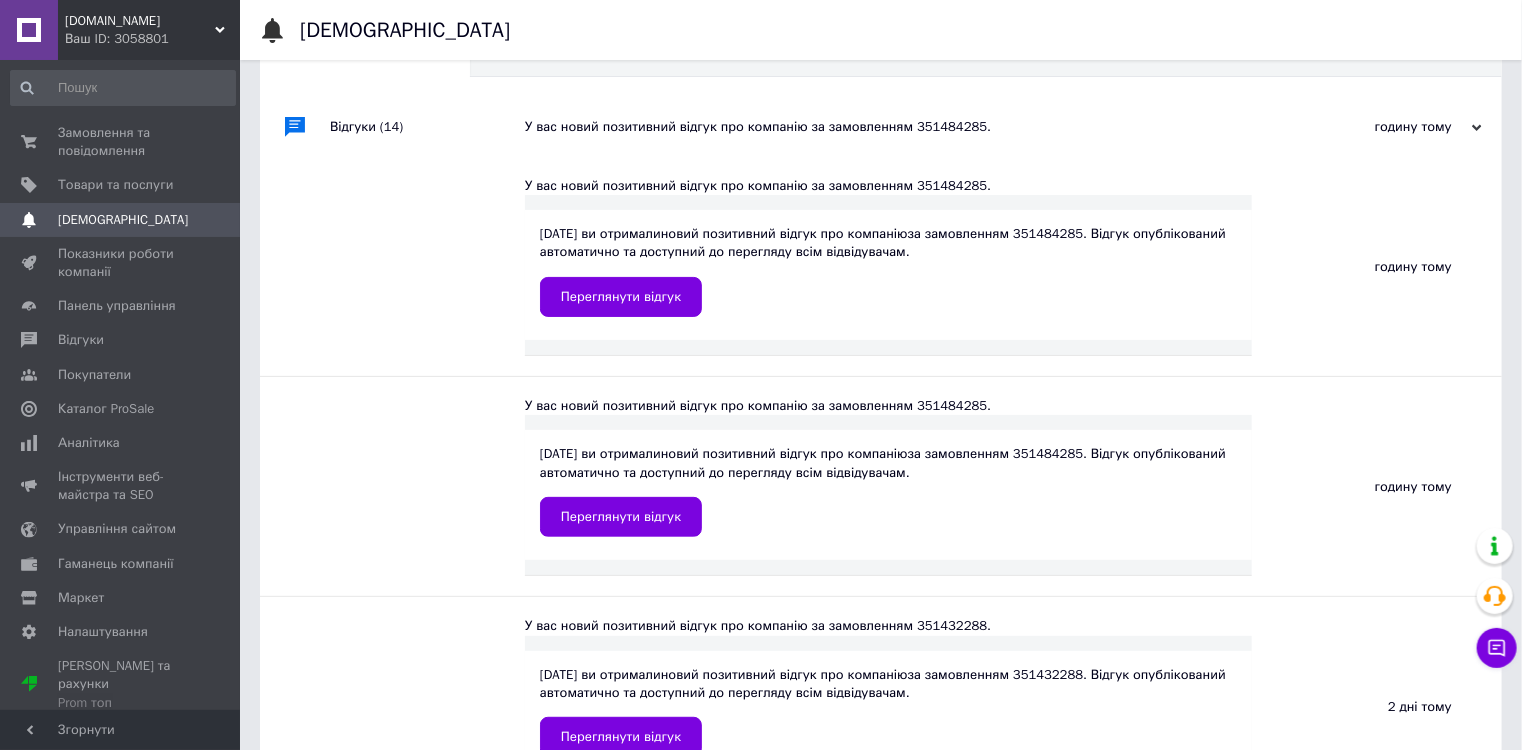 scroll, scrollTop: 0, scrollLeft: 0, axis: both 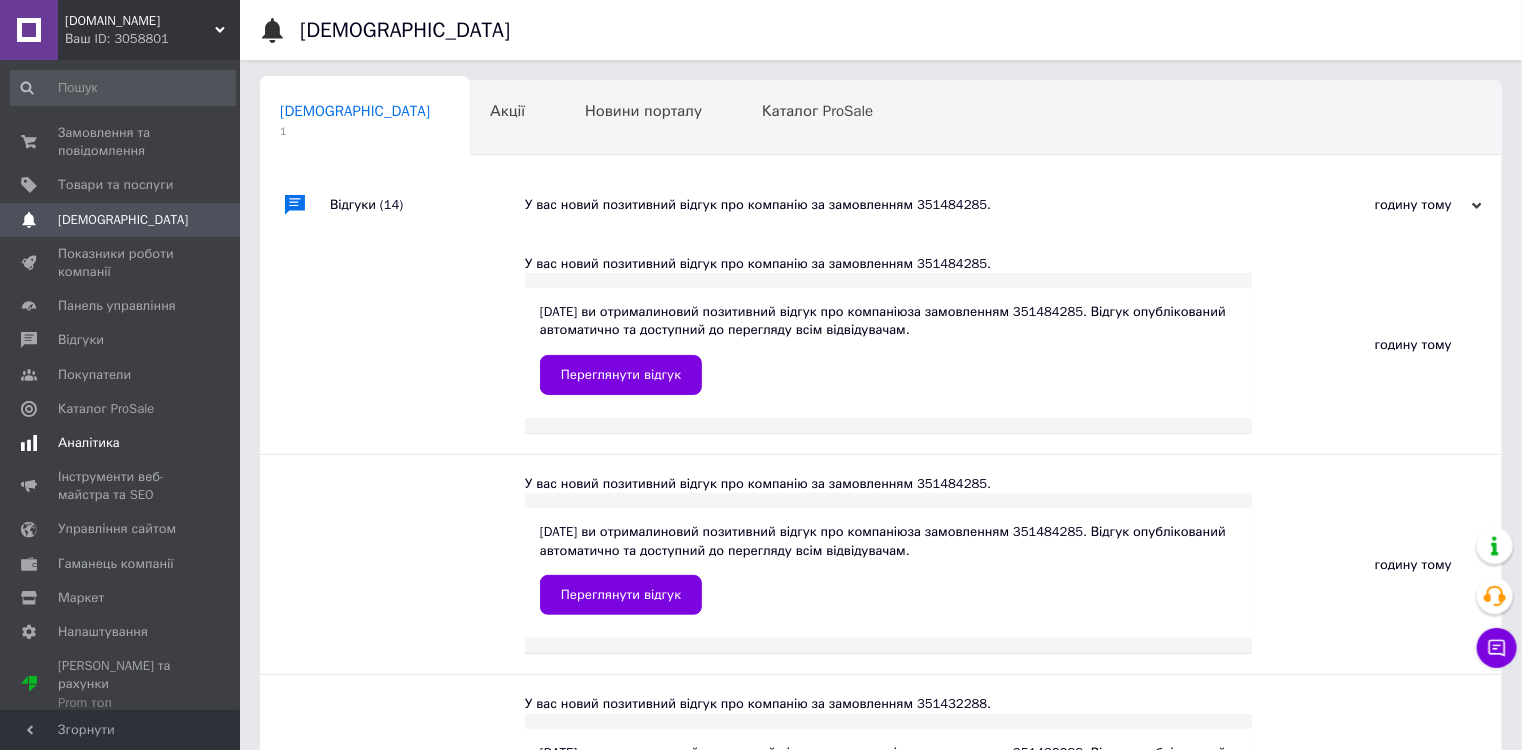 click on "Аналітика" at bounding box center [89, 443] 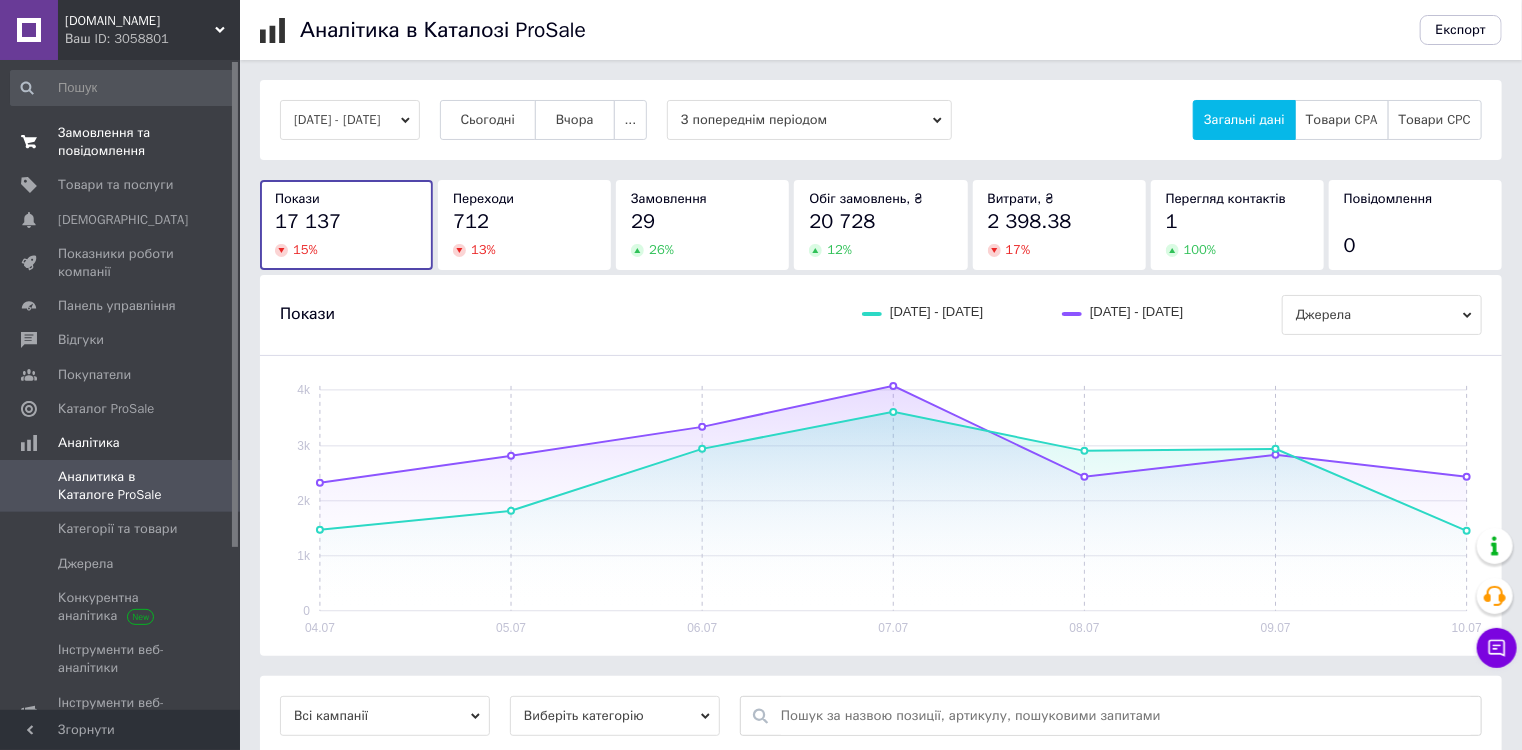 click on "Замовлення та повідомлення" at bounding box center (121, 142) 